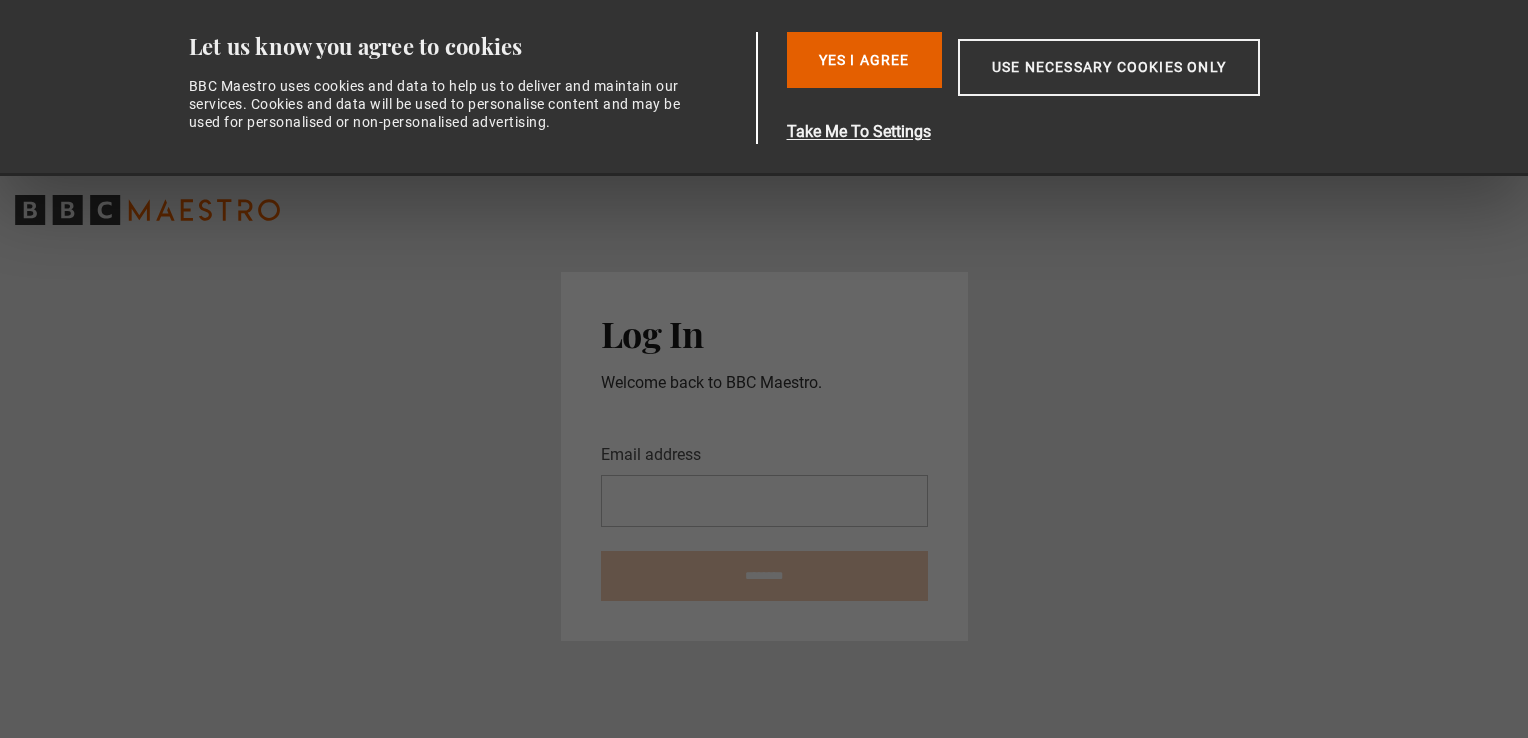 scroll, scrollTop: 0, scrollLeft: 0, axis: both 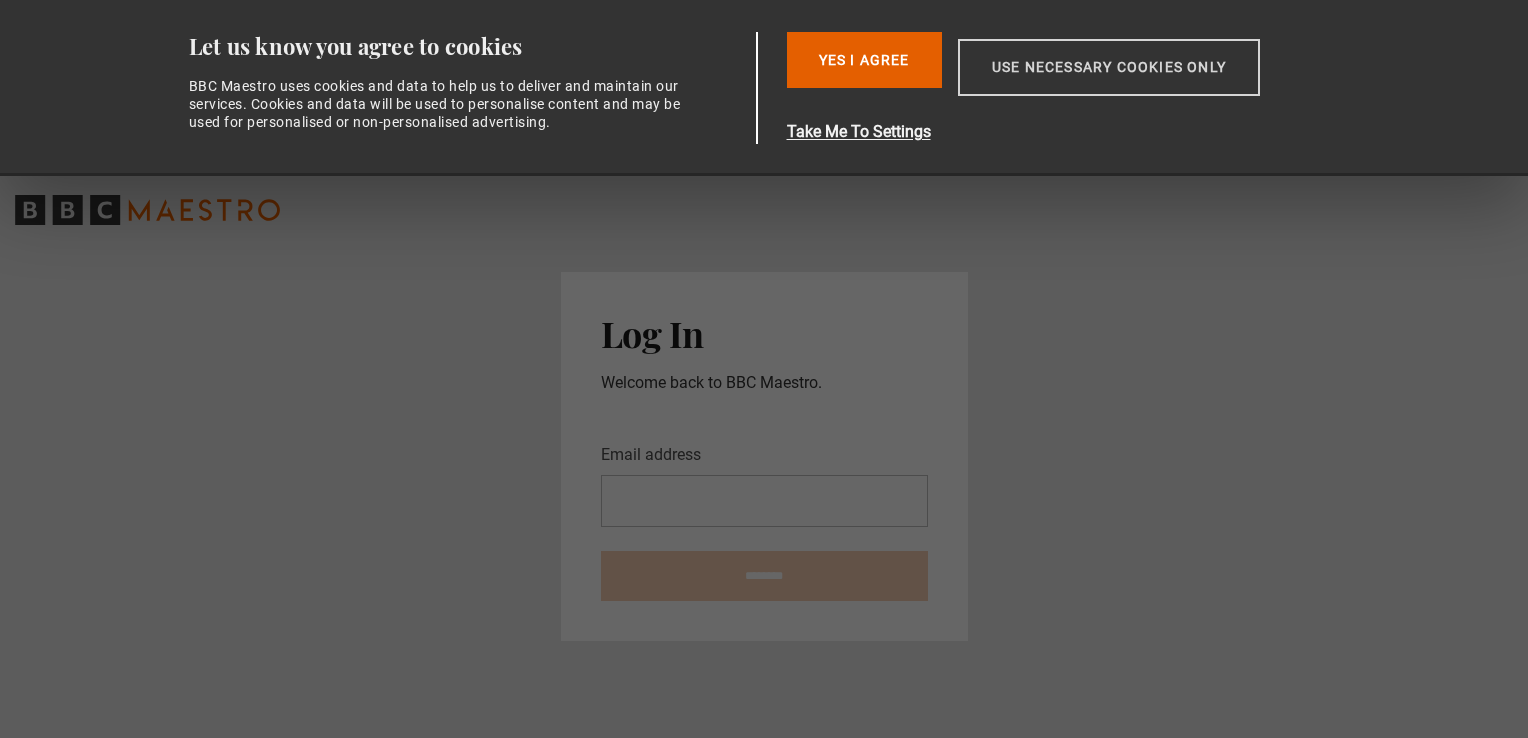click on "Use necessary cookies only" at bounding box center (1109, 67) 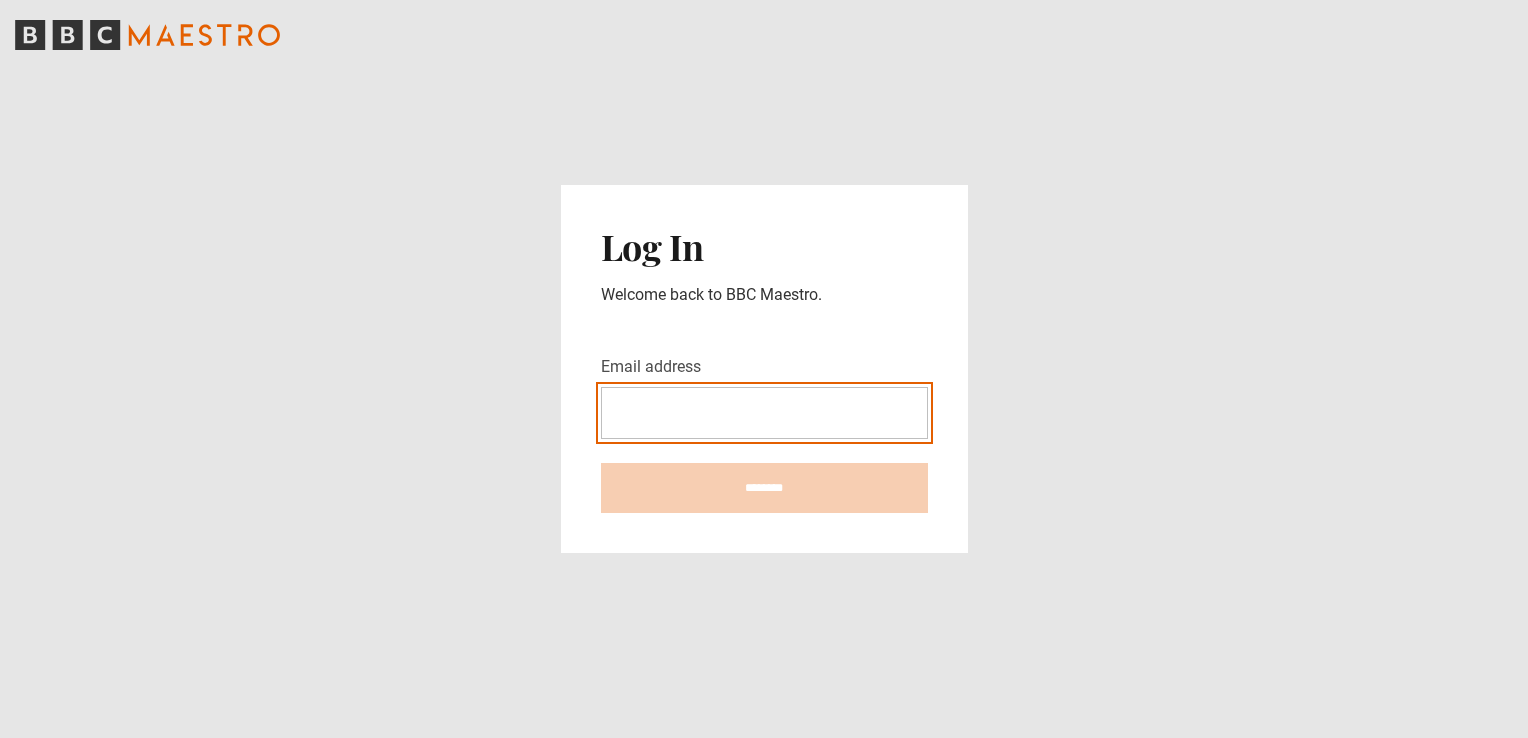 click on "Email address" at bounding box center [764, 413] 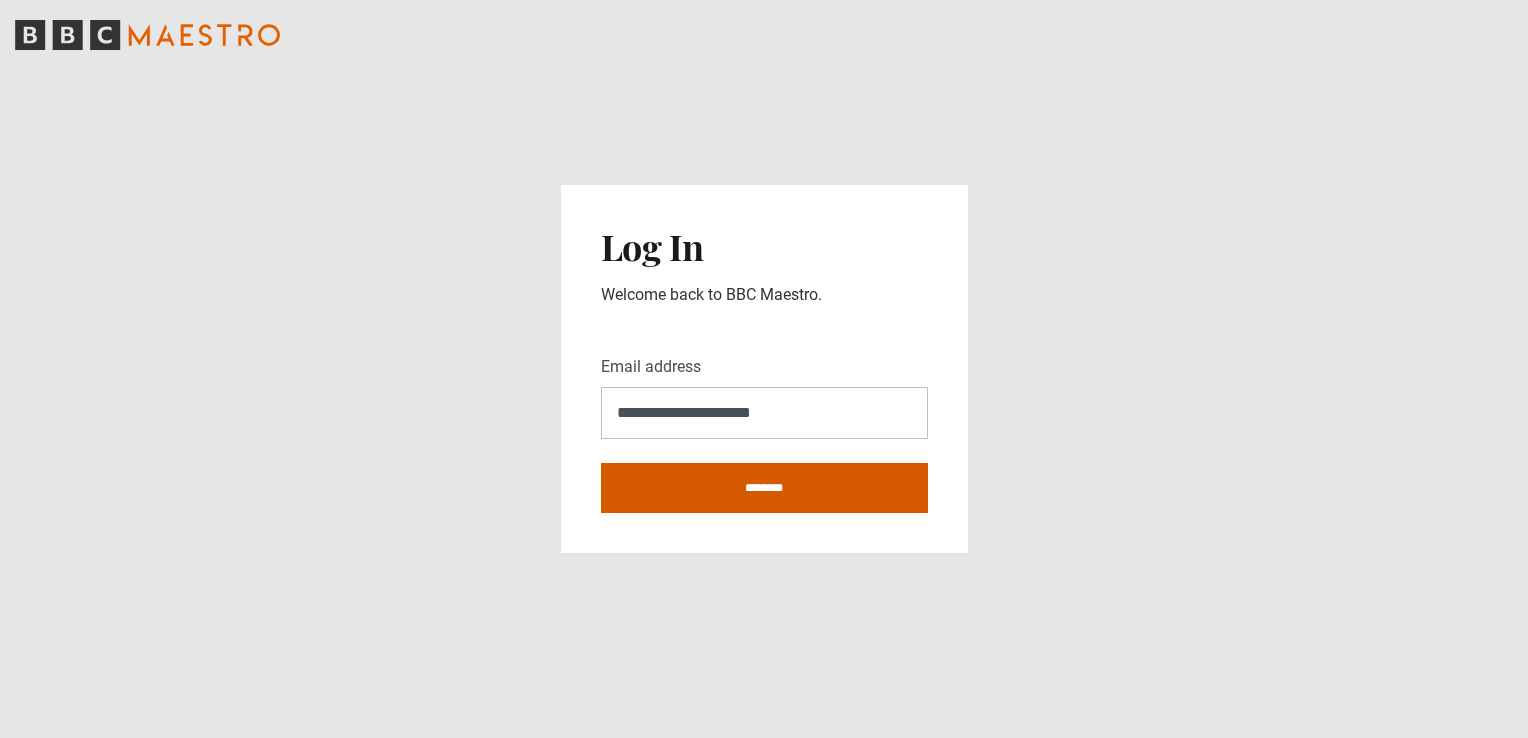 click on "********" at bounding box center (764, 488) 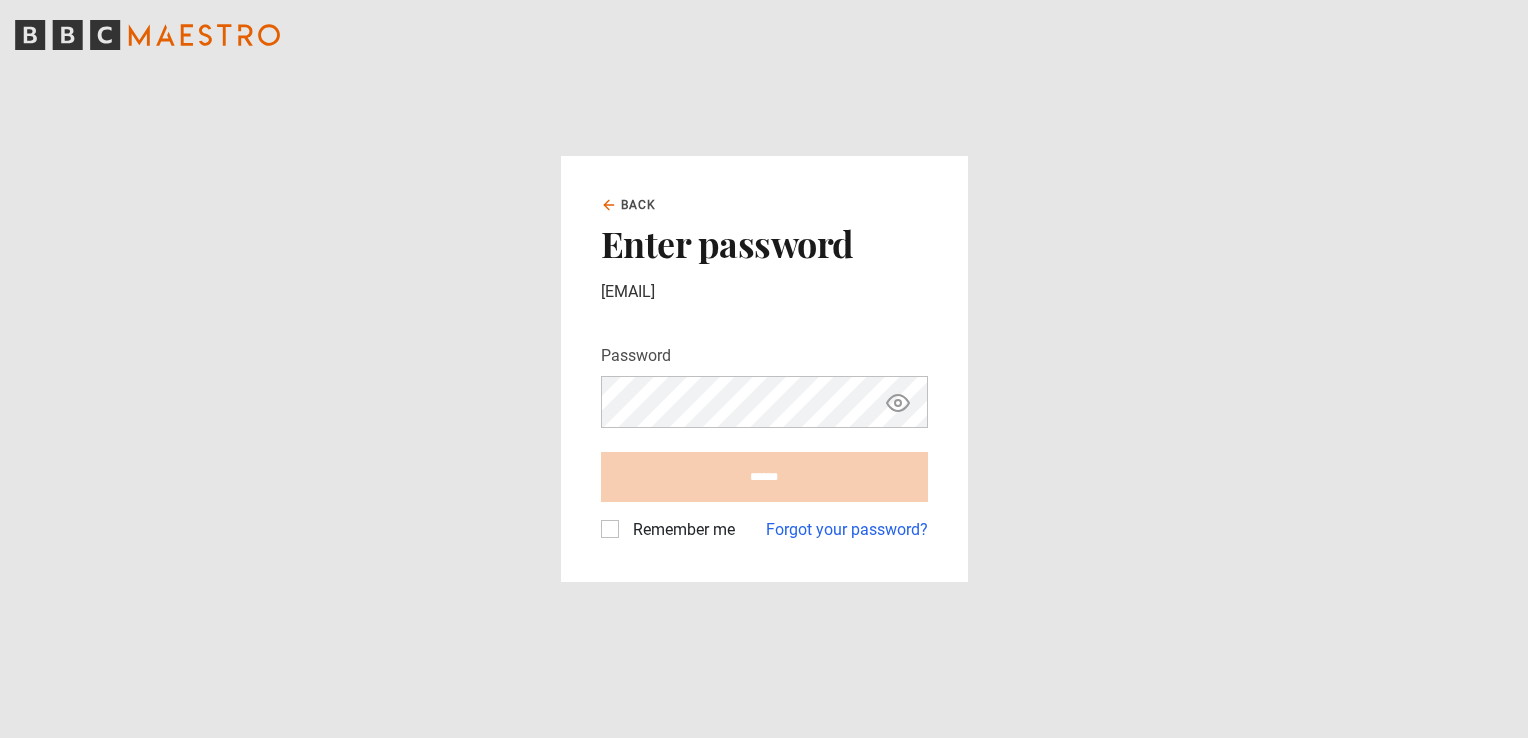 scroll, scrollTop: 0, scrollLeft: 0, axis: both 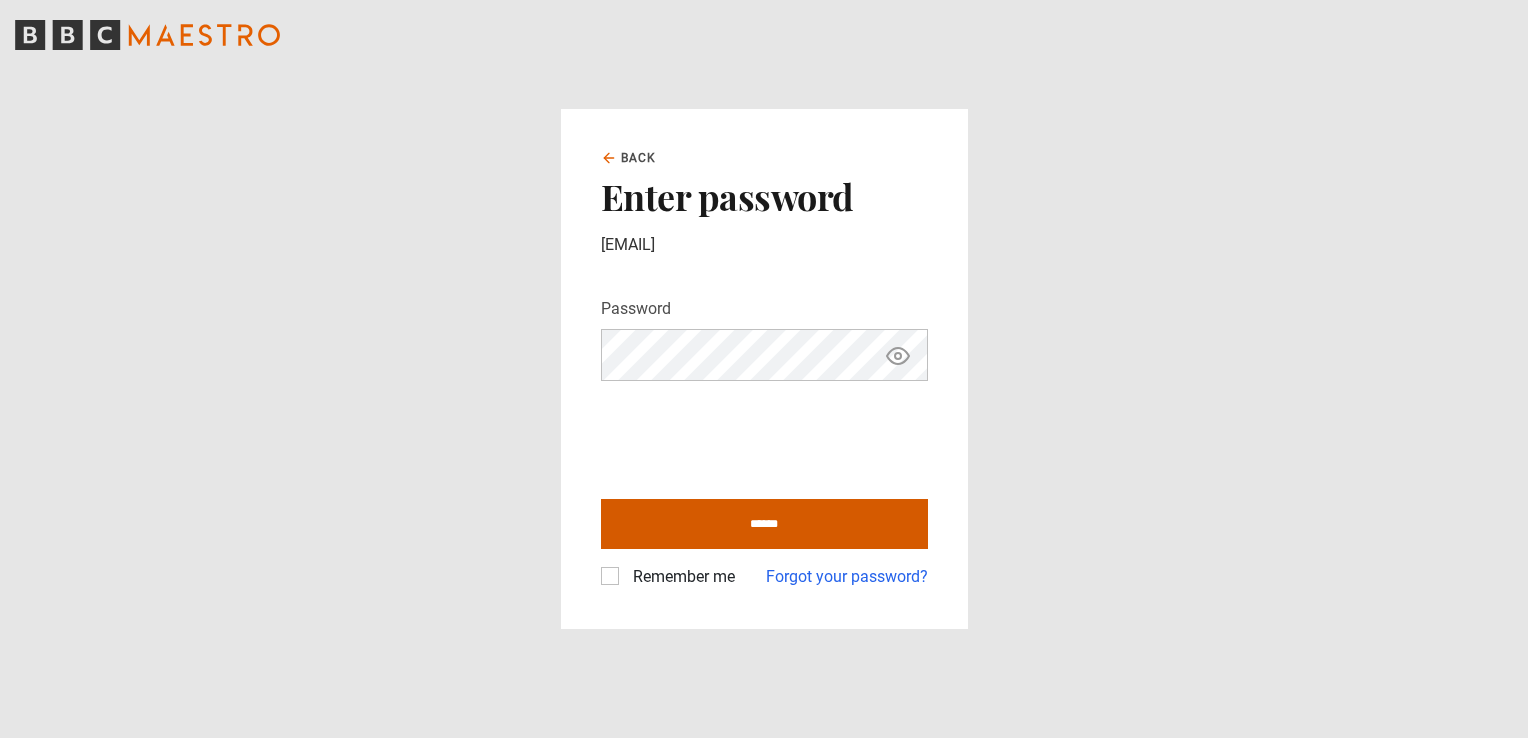 click on "******" at bounding box center [764, 524] 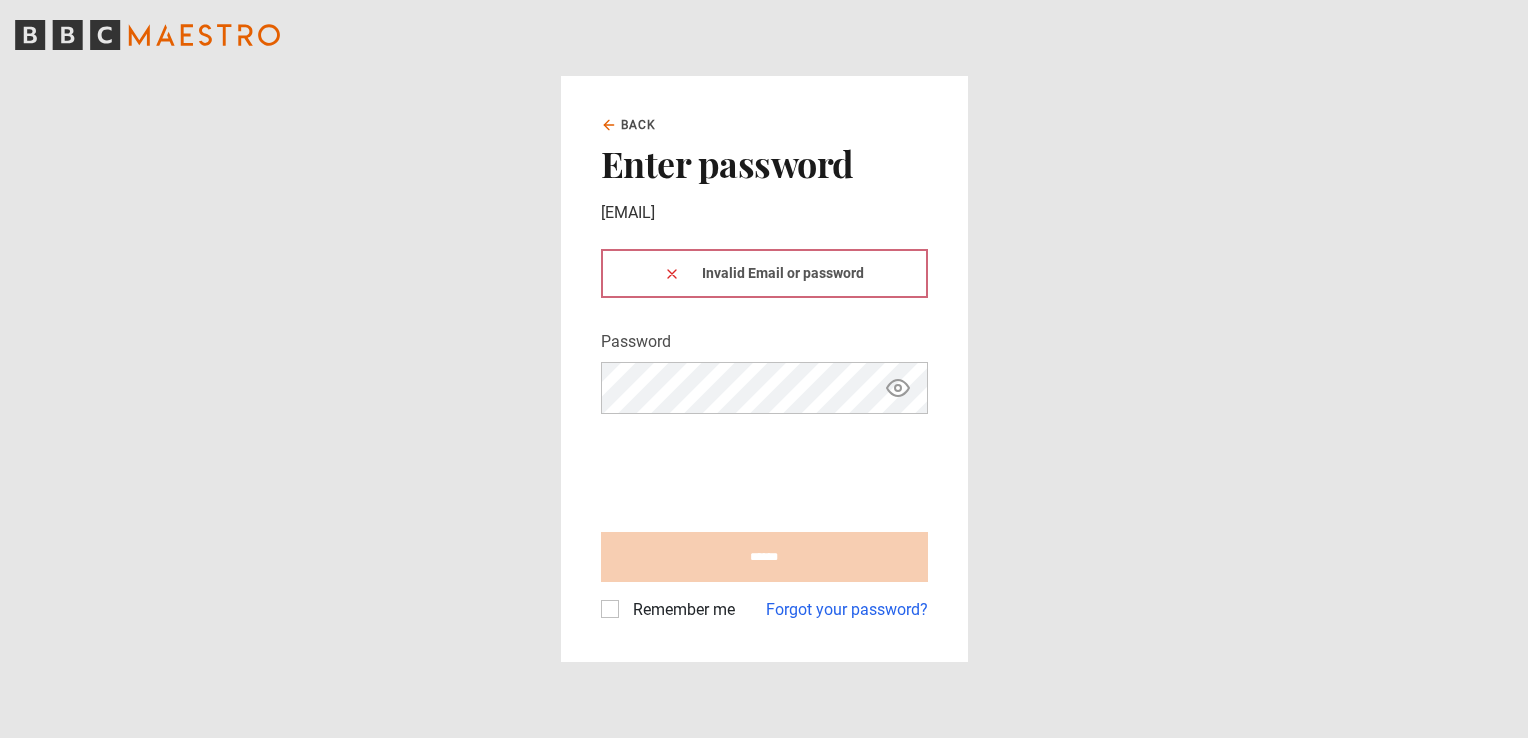 scroll, scrollTop: 0, scrollLeft: 0, axis: both 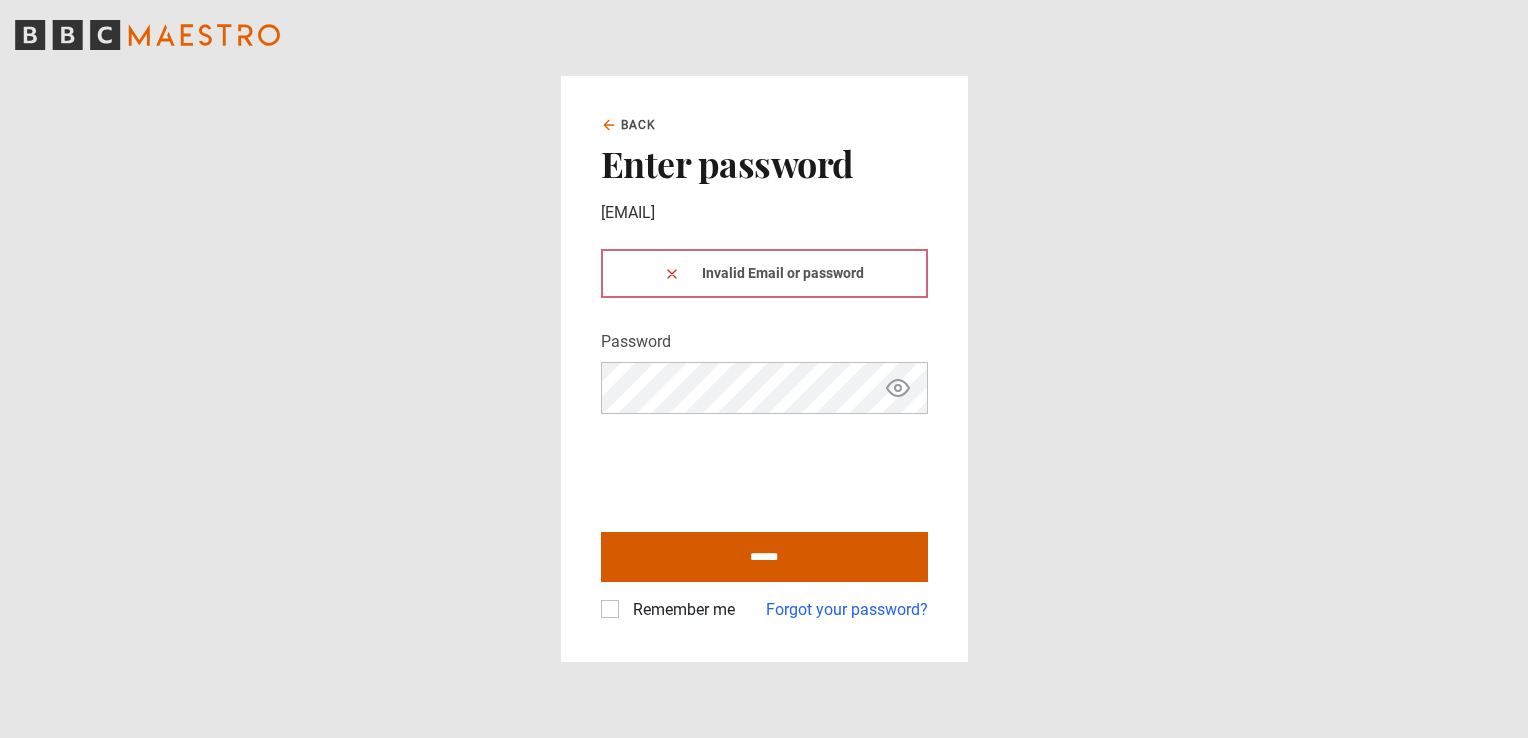 click on "******" at bounding box center [764, 557] 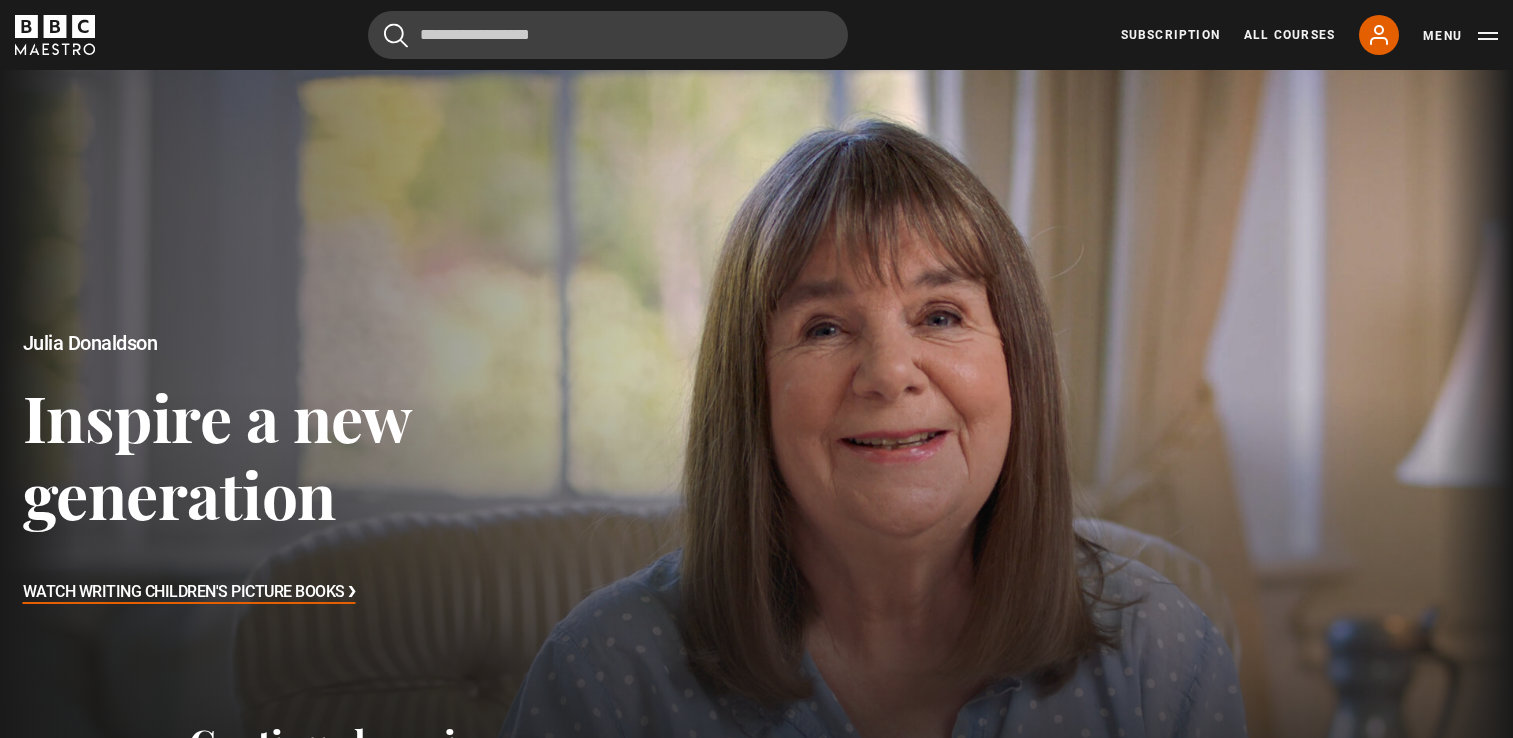 scroll, scrollTop: 0, scrollLeft: 0, axis: both 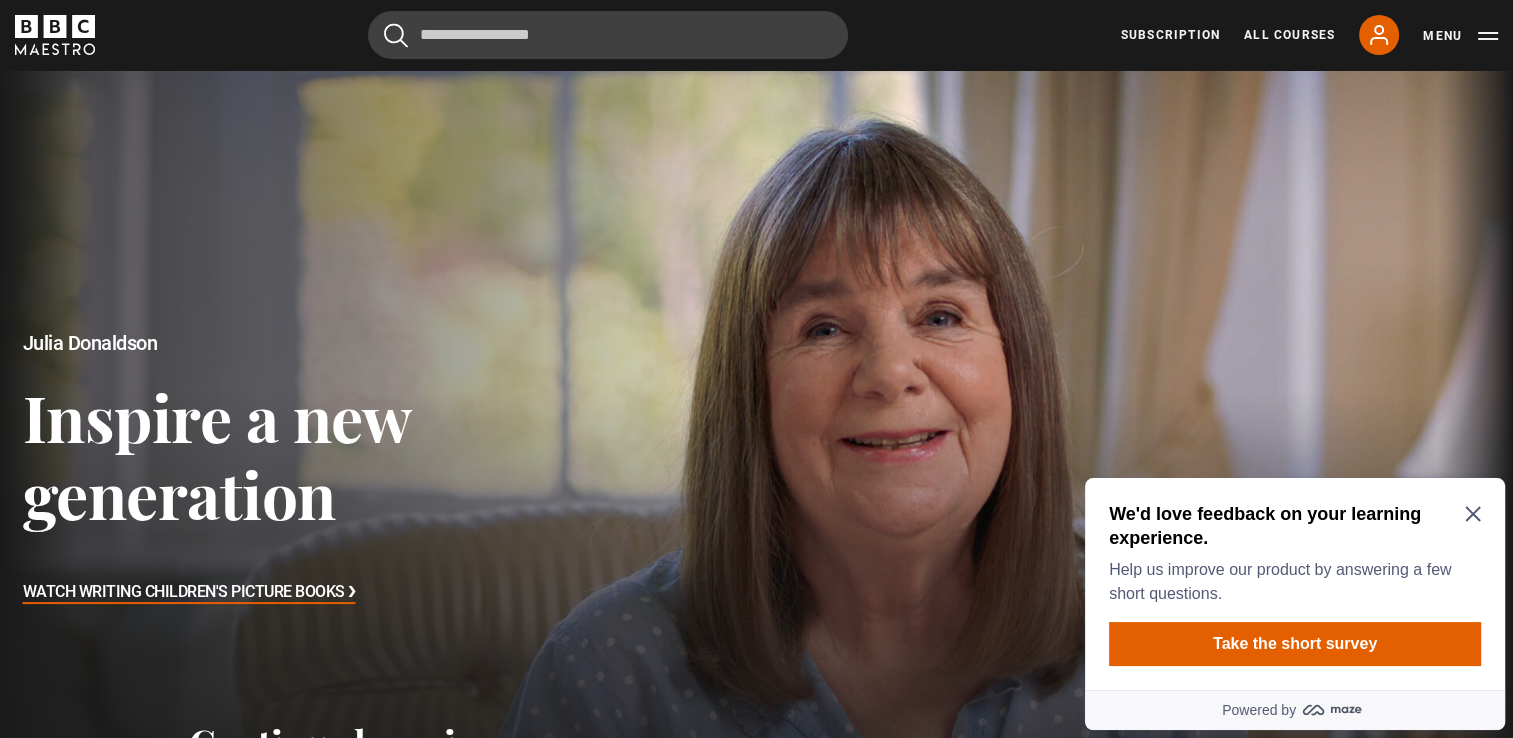 click 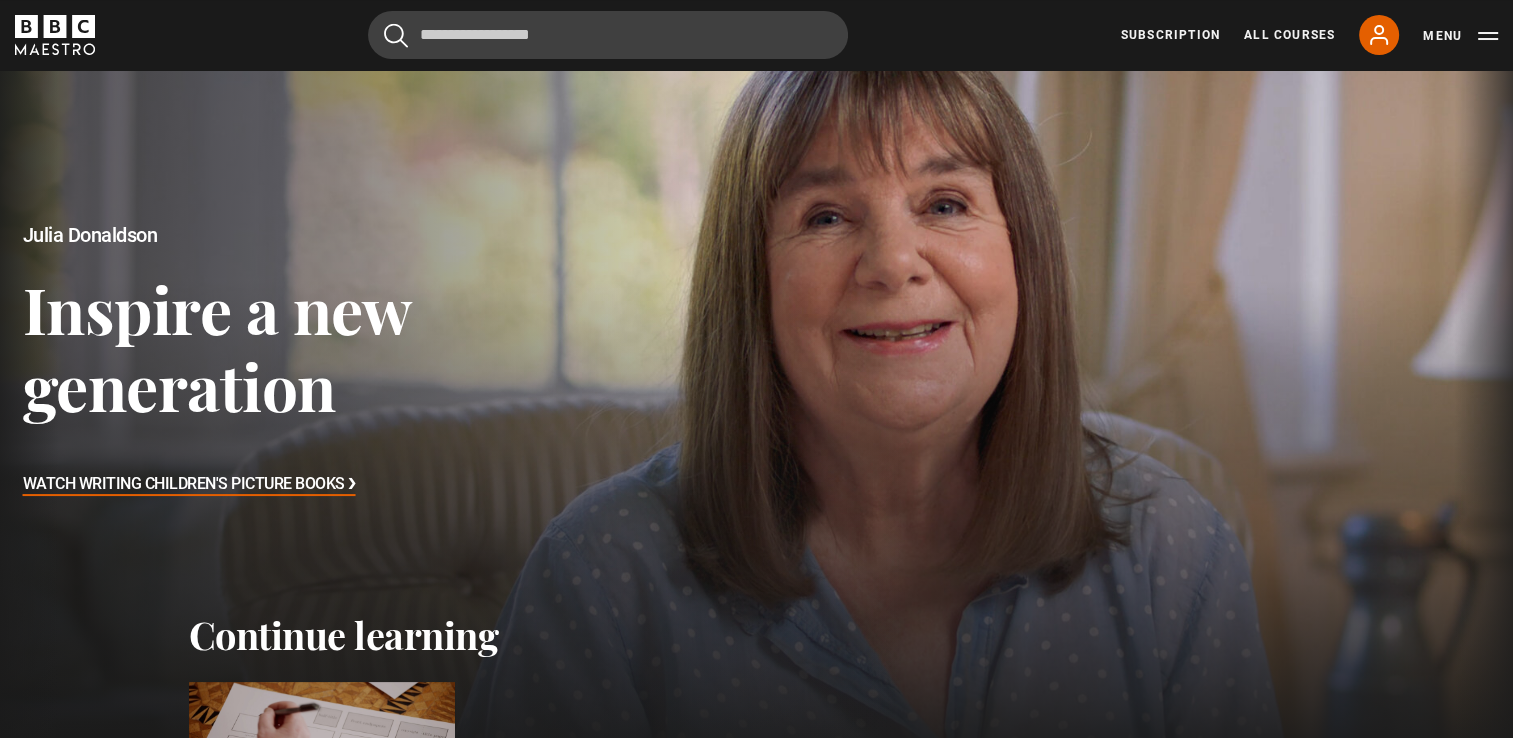 scroll, scrollTop: 0, scrollLeft: 0, axis: both 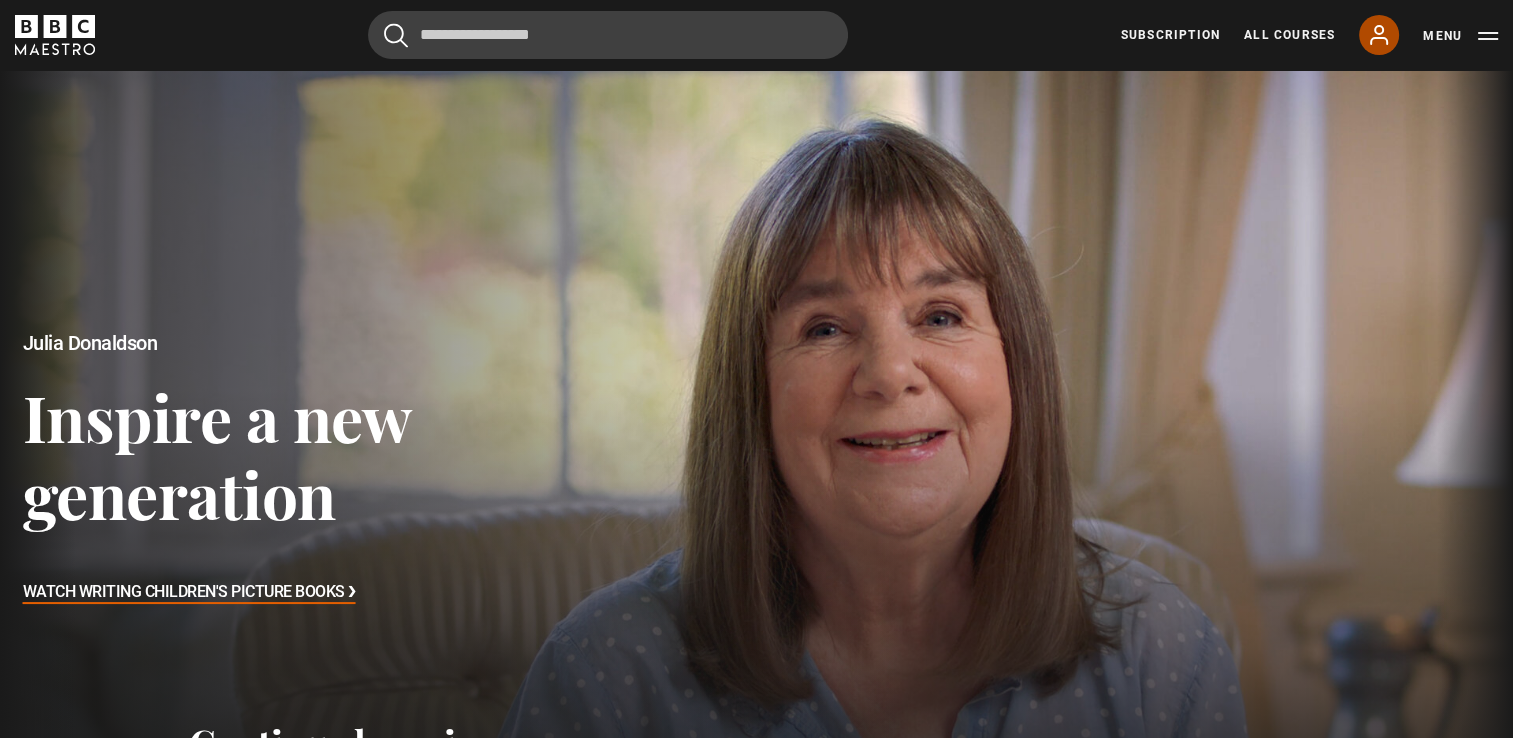 click 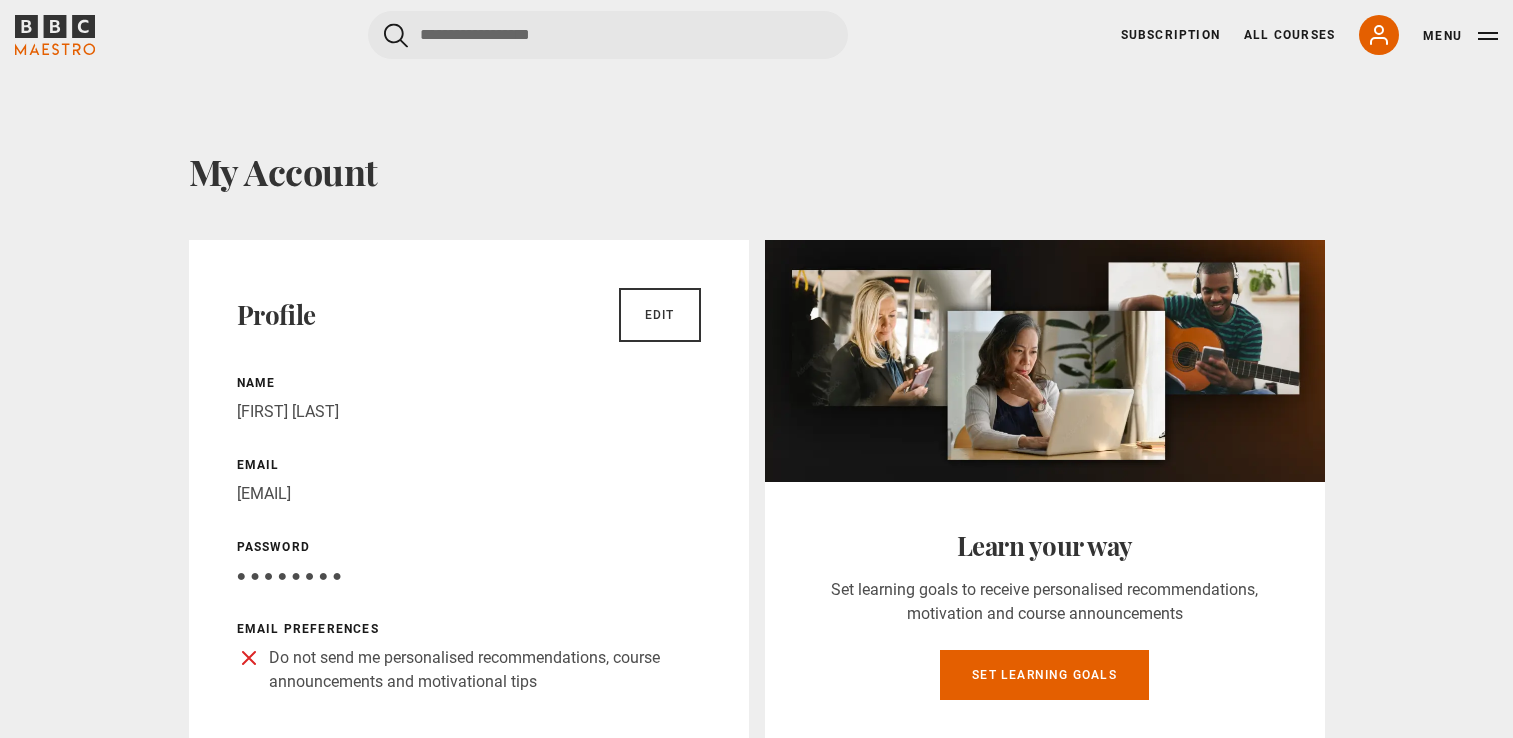 scroll, scrollTop: 0, scrollLeft: 0, axis: both 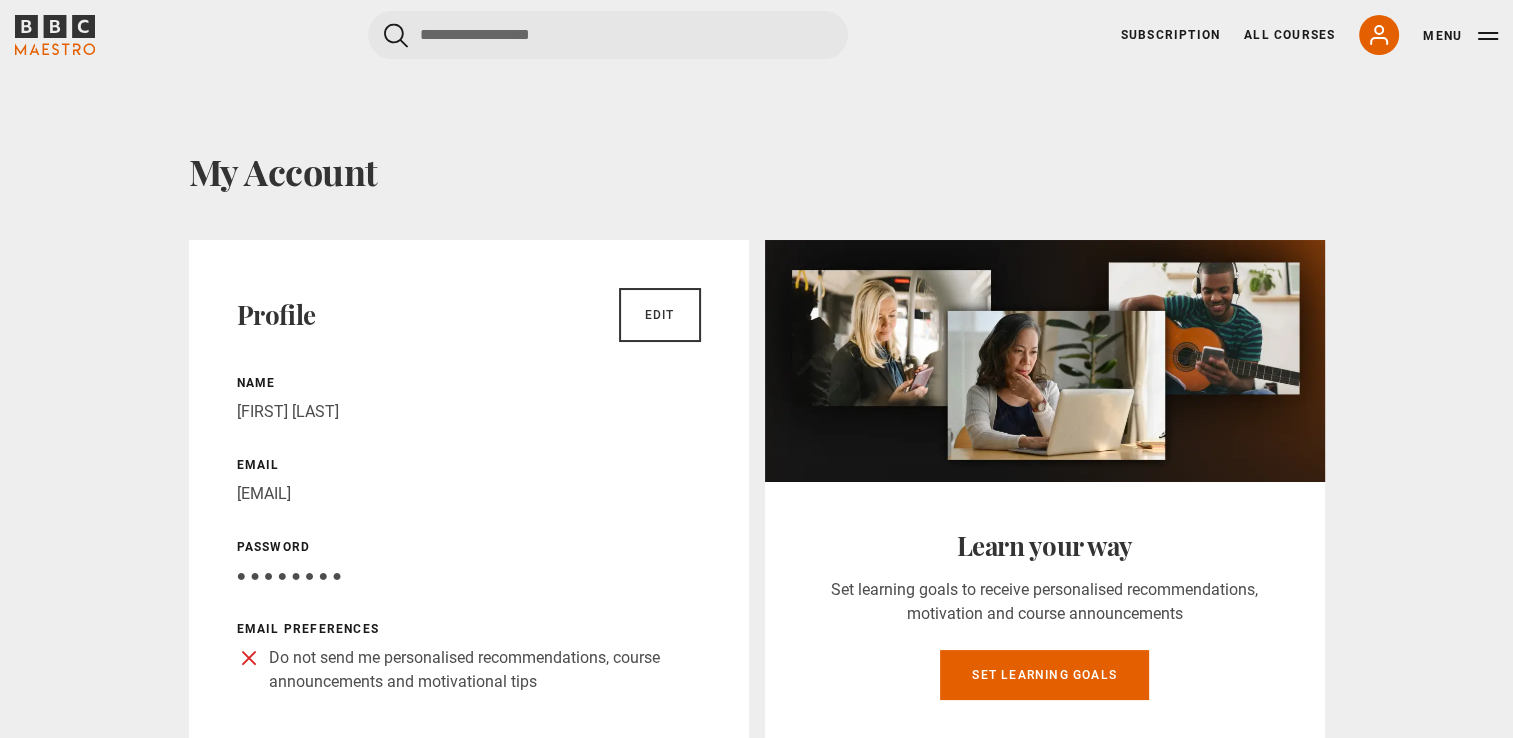 drag, startPoint x: 1492, startPoint y: 35, endPoint x: 1004, endPoint y: 152, distance: 501.82965 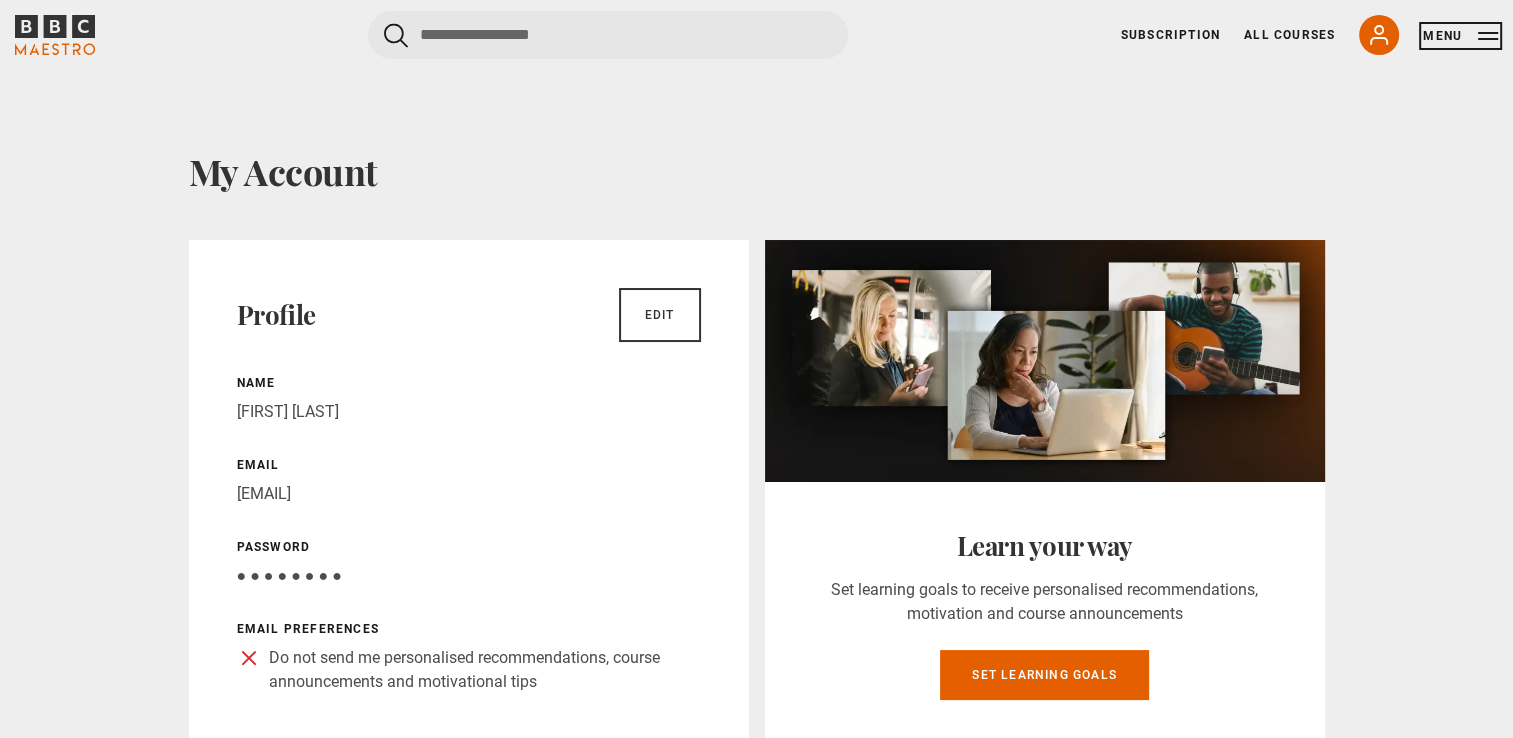 click on "Menu" at bounding box center (1460, 36) 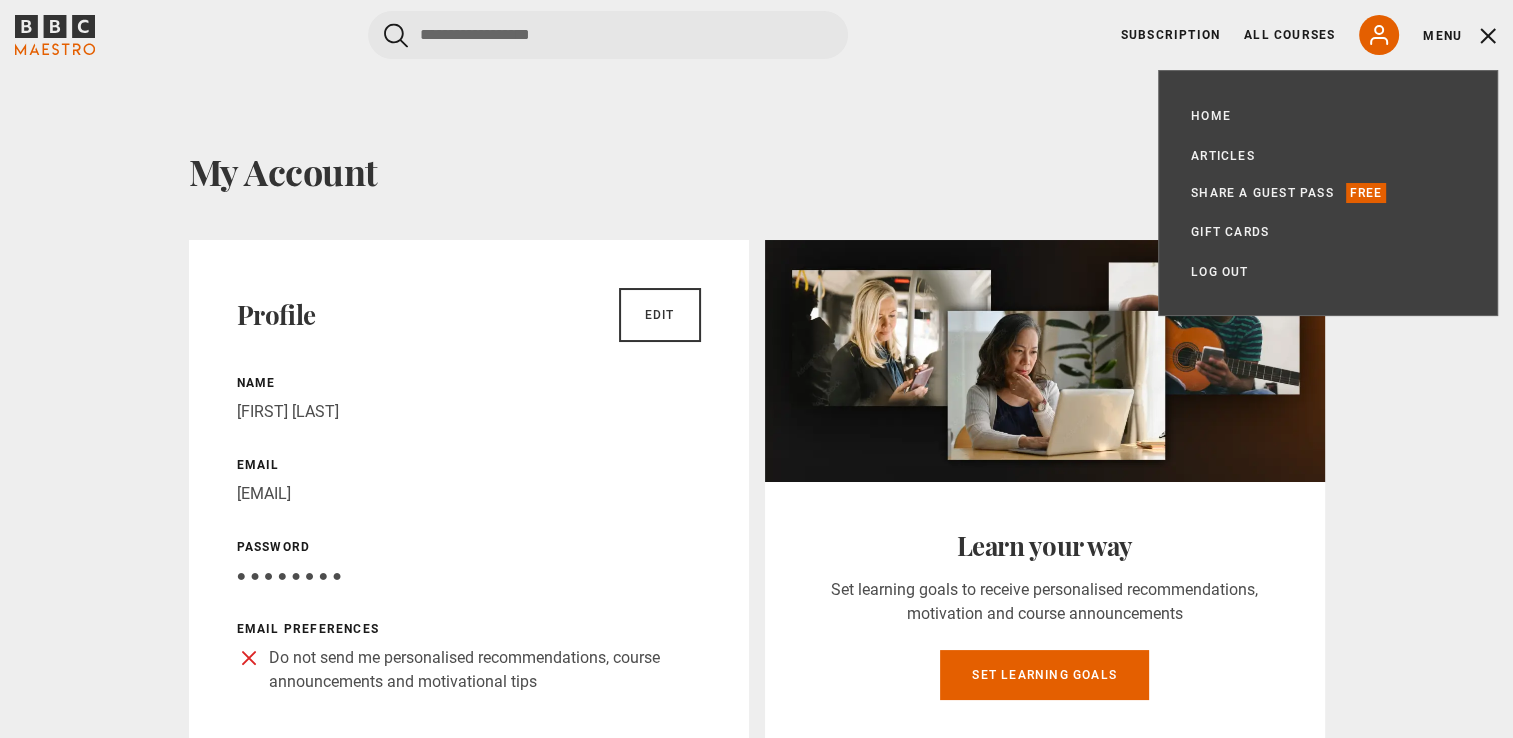 click on "My Account
Profile
Edit
Name
Monica Layne
Email
layne.monica@yahoo.com
Password
Your password is hidden
● ● ● ● ● ● ● ●
Email preferences
Do not send me personalised recommendations, course announcements and motivational tips
Learn your way
Set learning goals to receive personalised recommendations, motivation and course announcements
Set learning goals
Upgrade to Unlimited Access
Watch every course and every lesson for a whole year" at bounding box center [756, 1026] 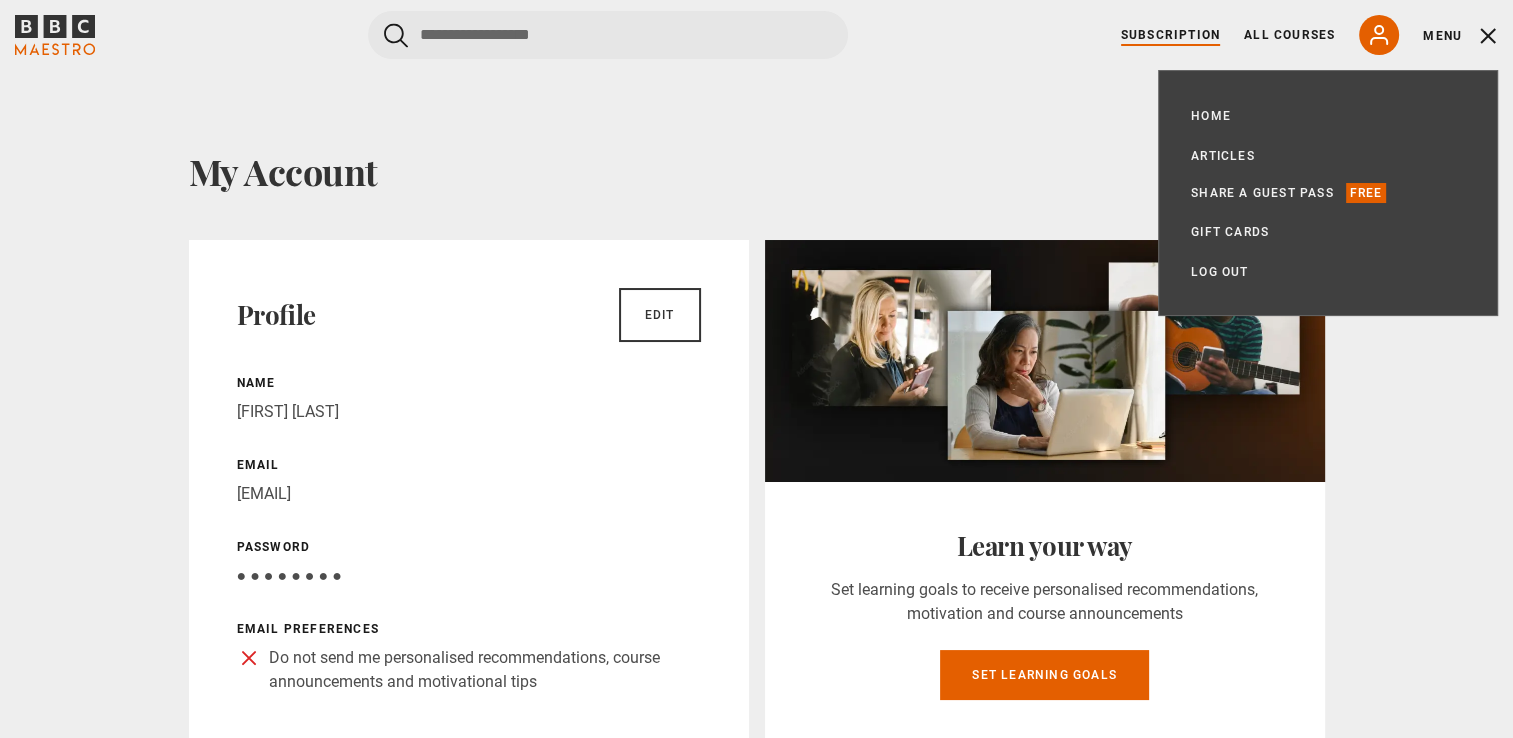 click on "Subscription" at bounding box center (1170, 35) 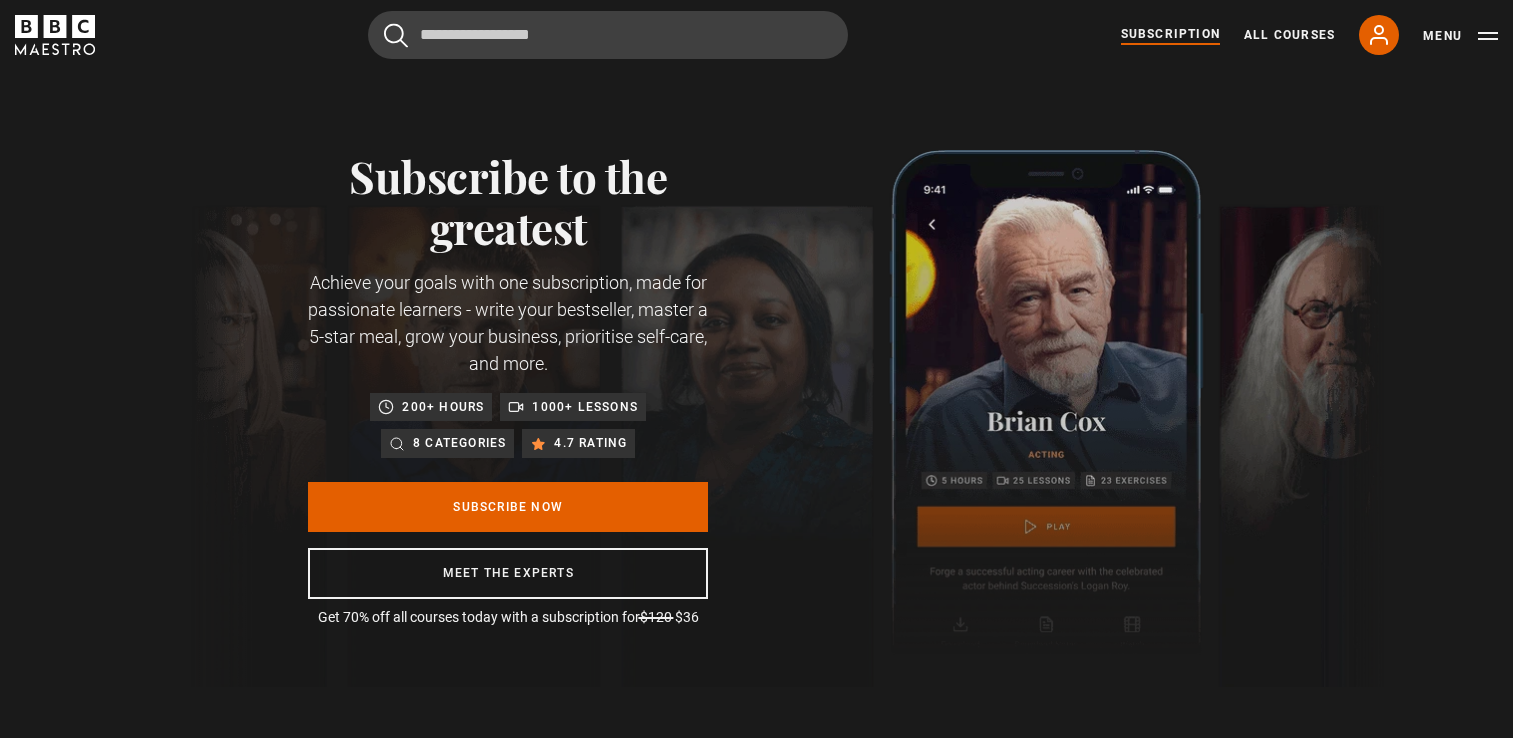 scroll, scrollTop: 0, scrollLeft: 0, axis: both 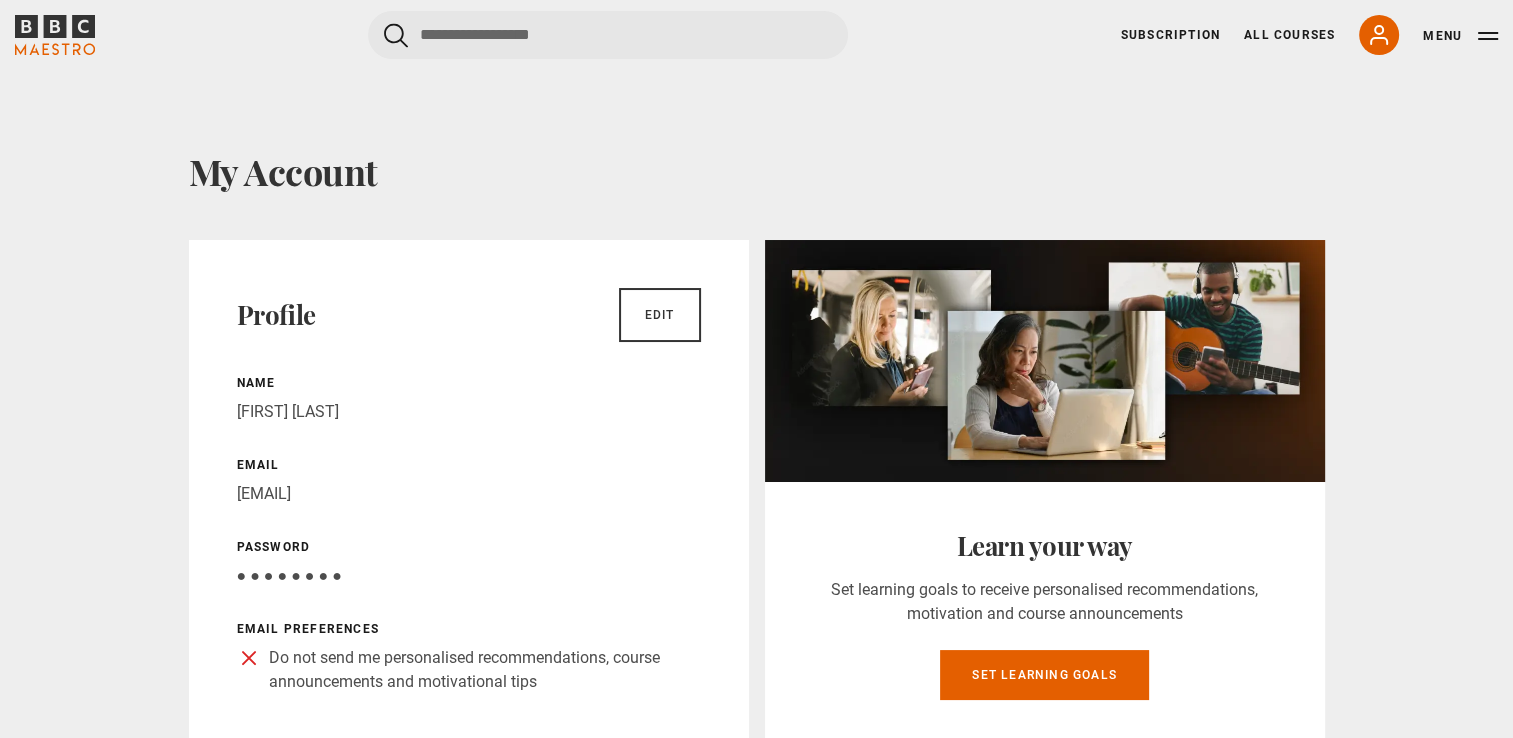 click 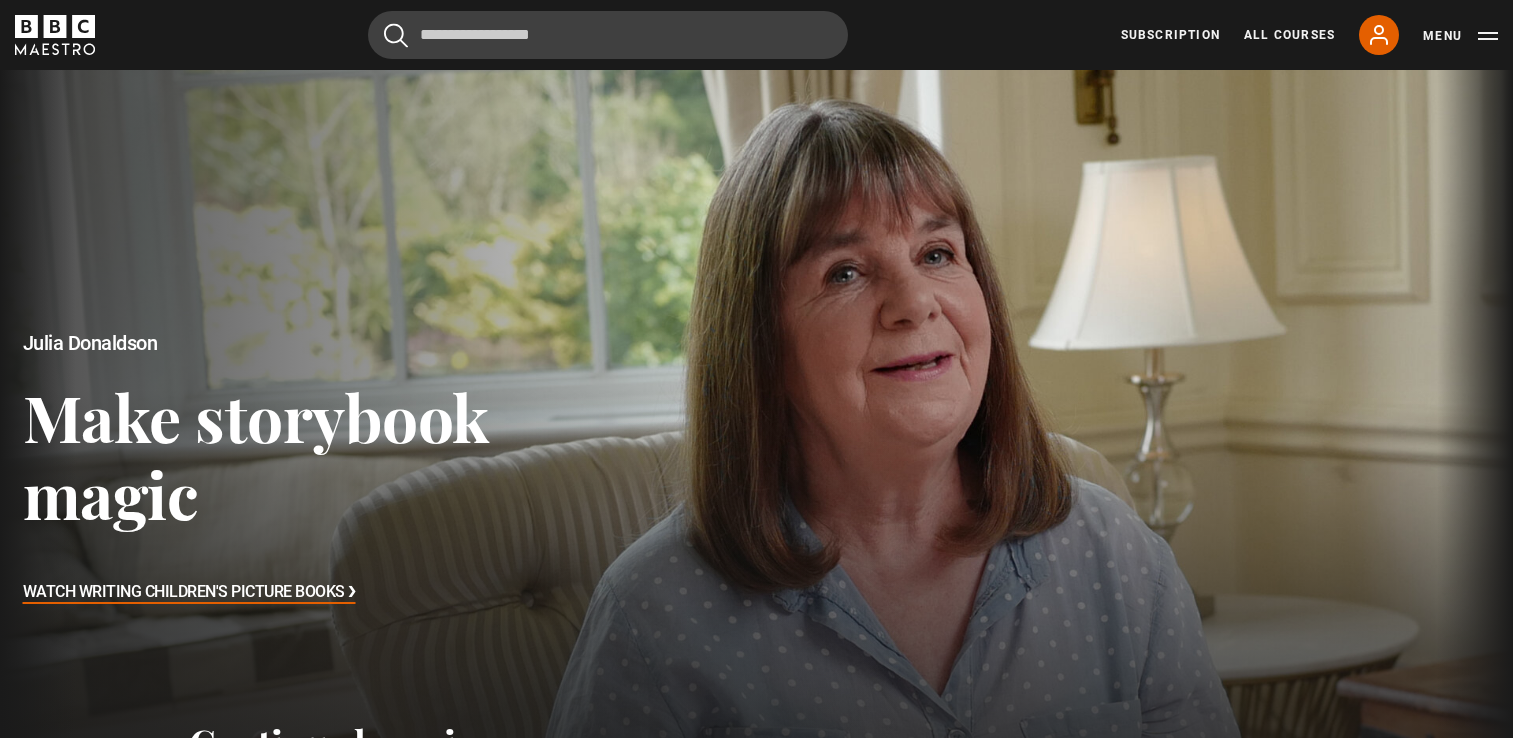 scroll, scrollTop: 0, scrollLeft: 0, axis: both 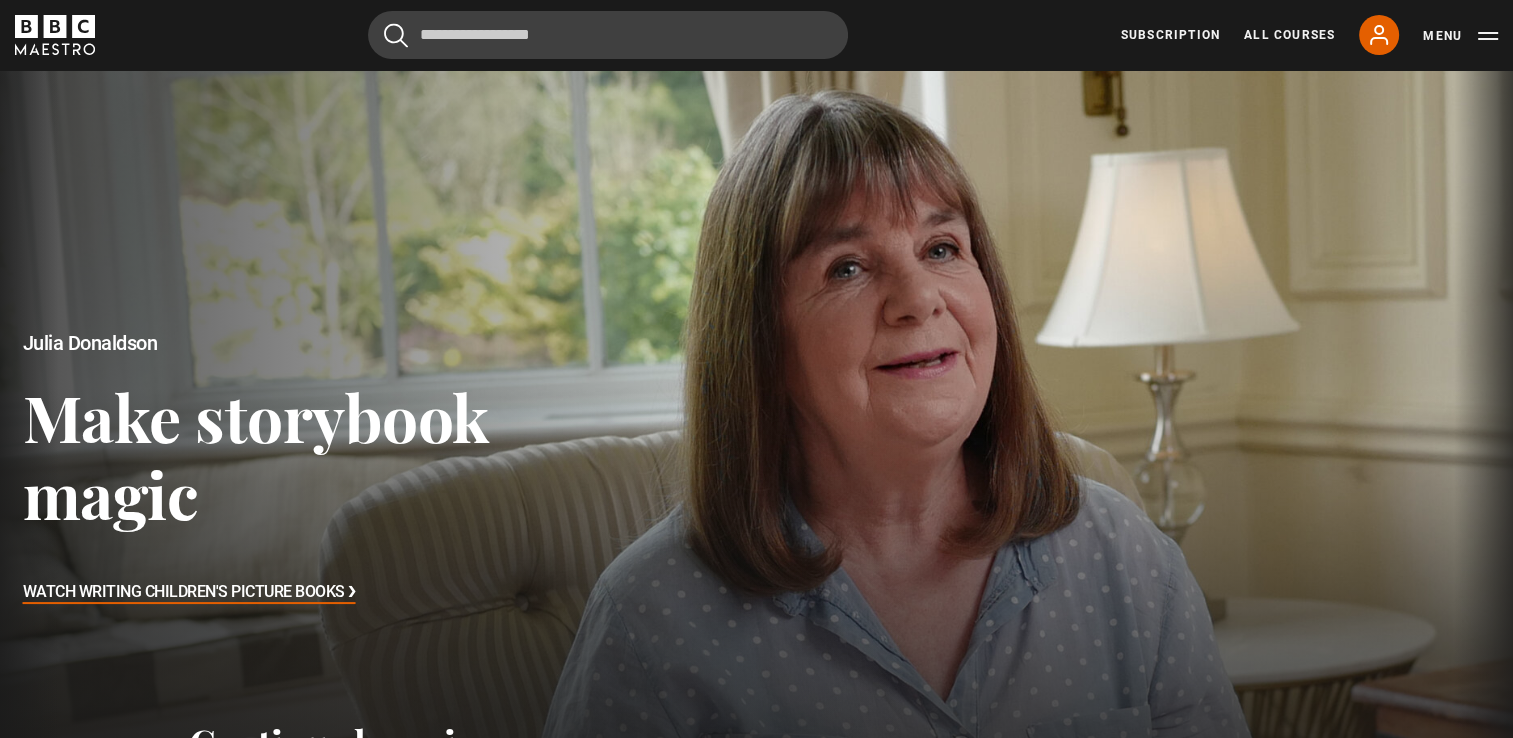 click on "Make storybook magic" at bounding box center (314, 455) 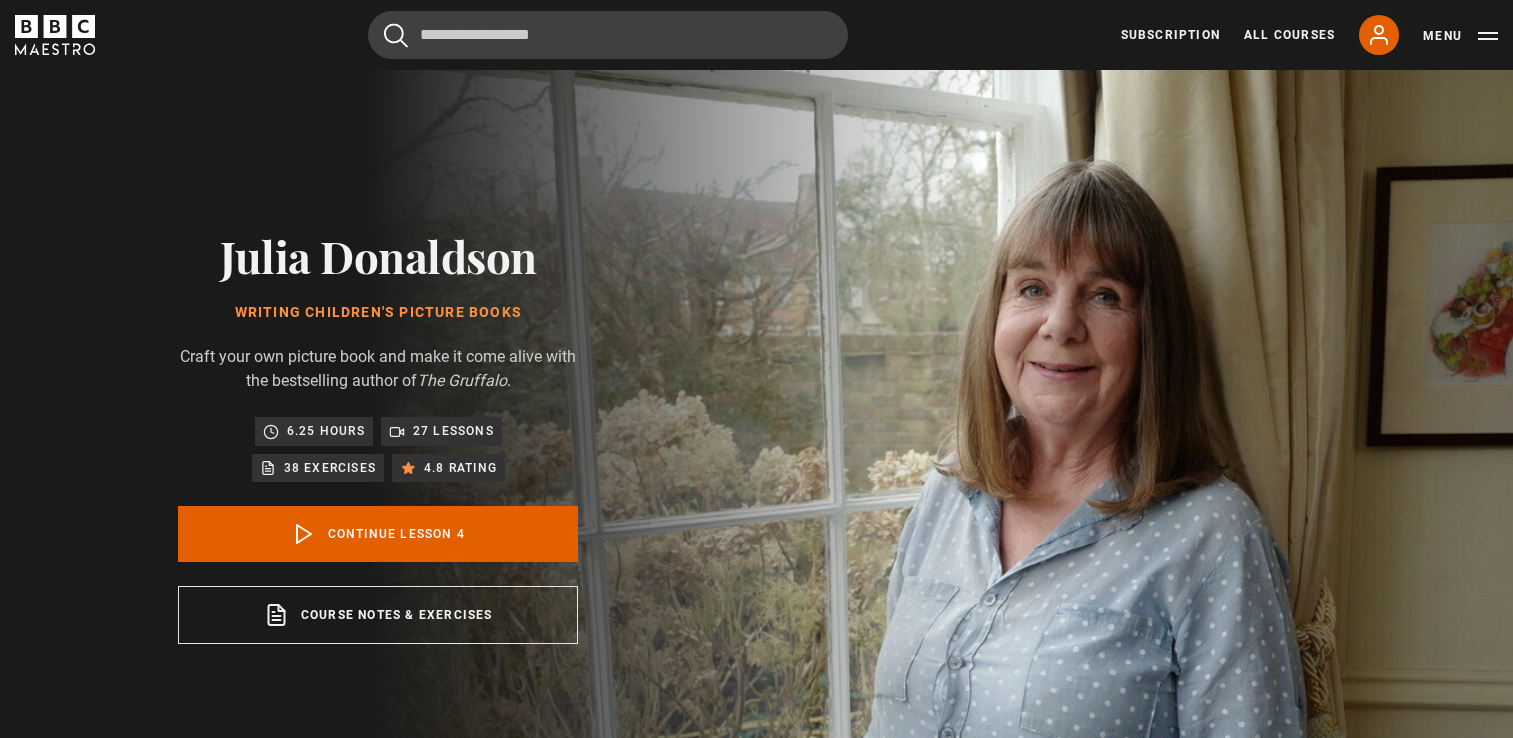 scroll, scrollTop: 844, scrollLeft: 0, axis: vertical 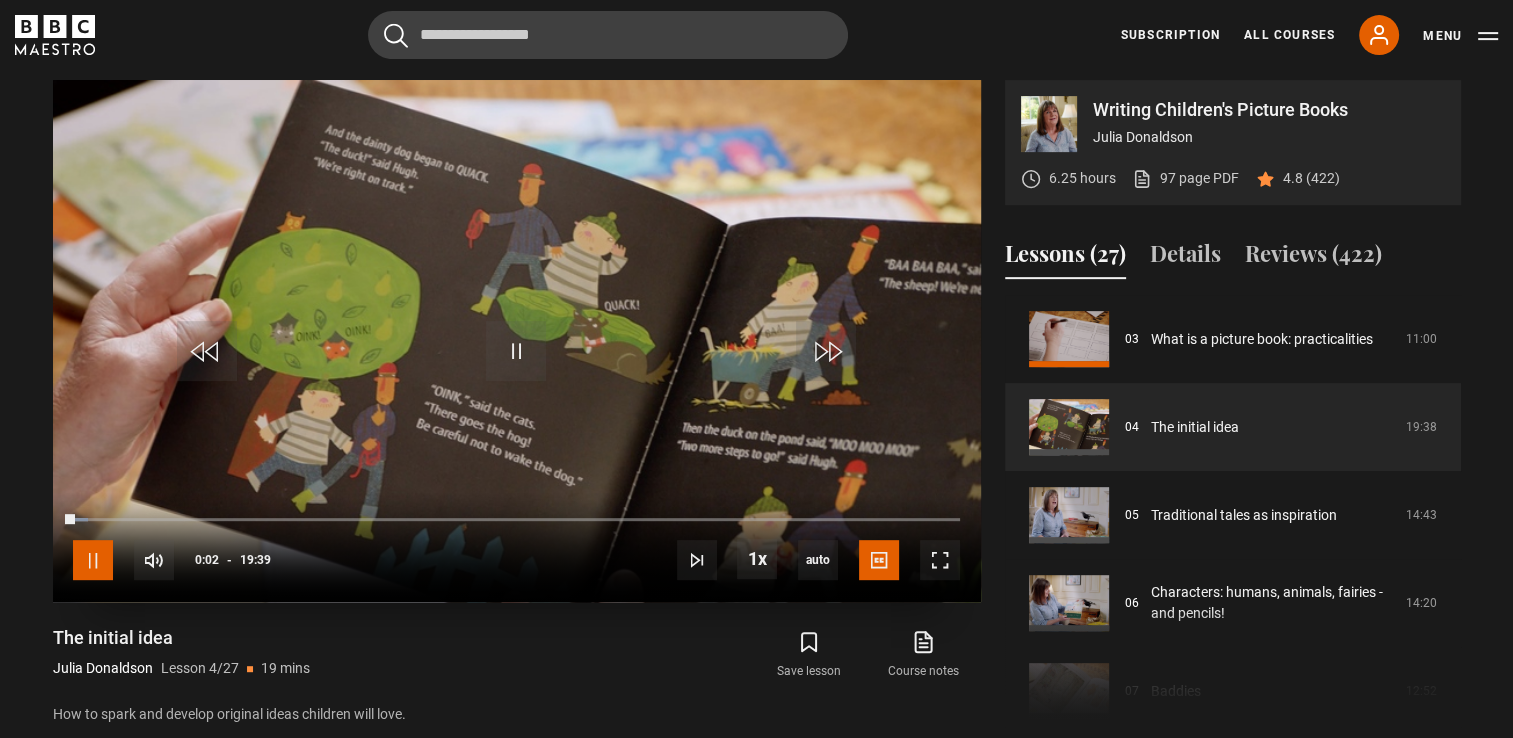 click at bounding box center [93, 560] 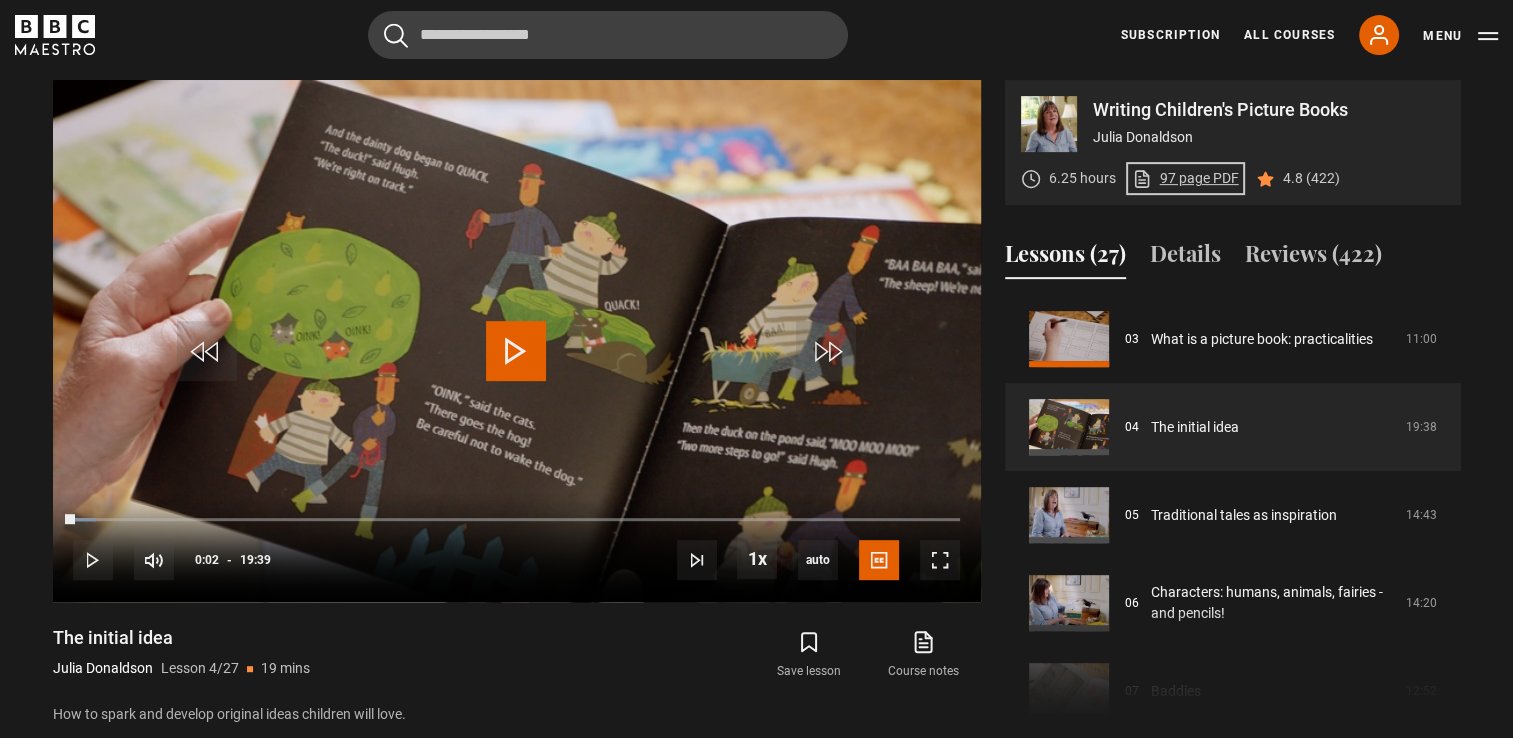 click on "97 page PDF
(opens in new tab)" at bounding box center [1185, 178] 